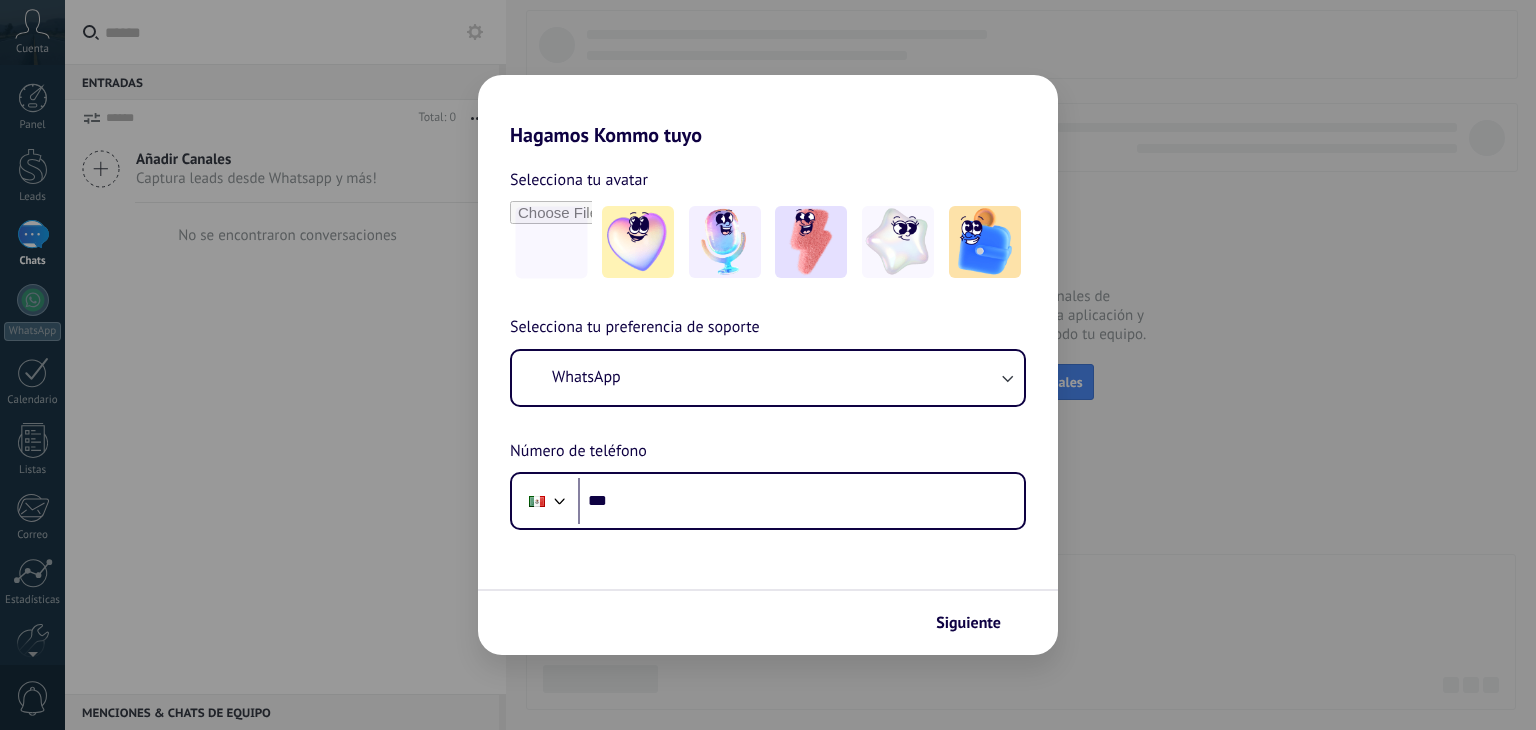 scroll, scrollTop: 0, scrollLeft: 0, axis: both 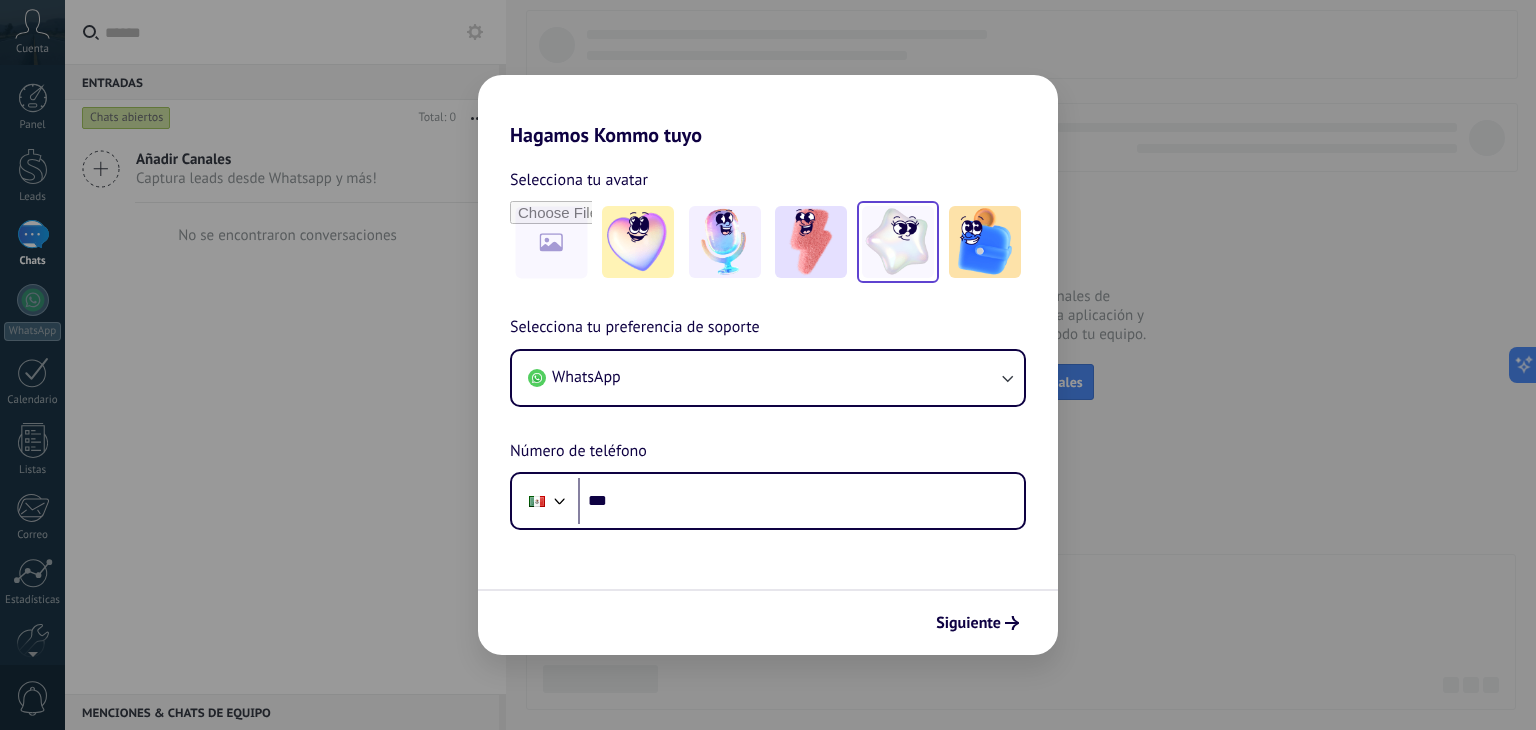 click at bounding box center (898, 242) 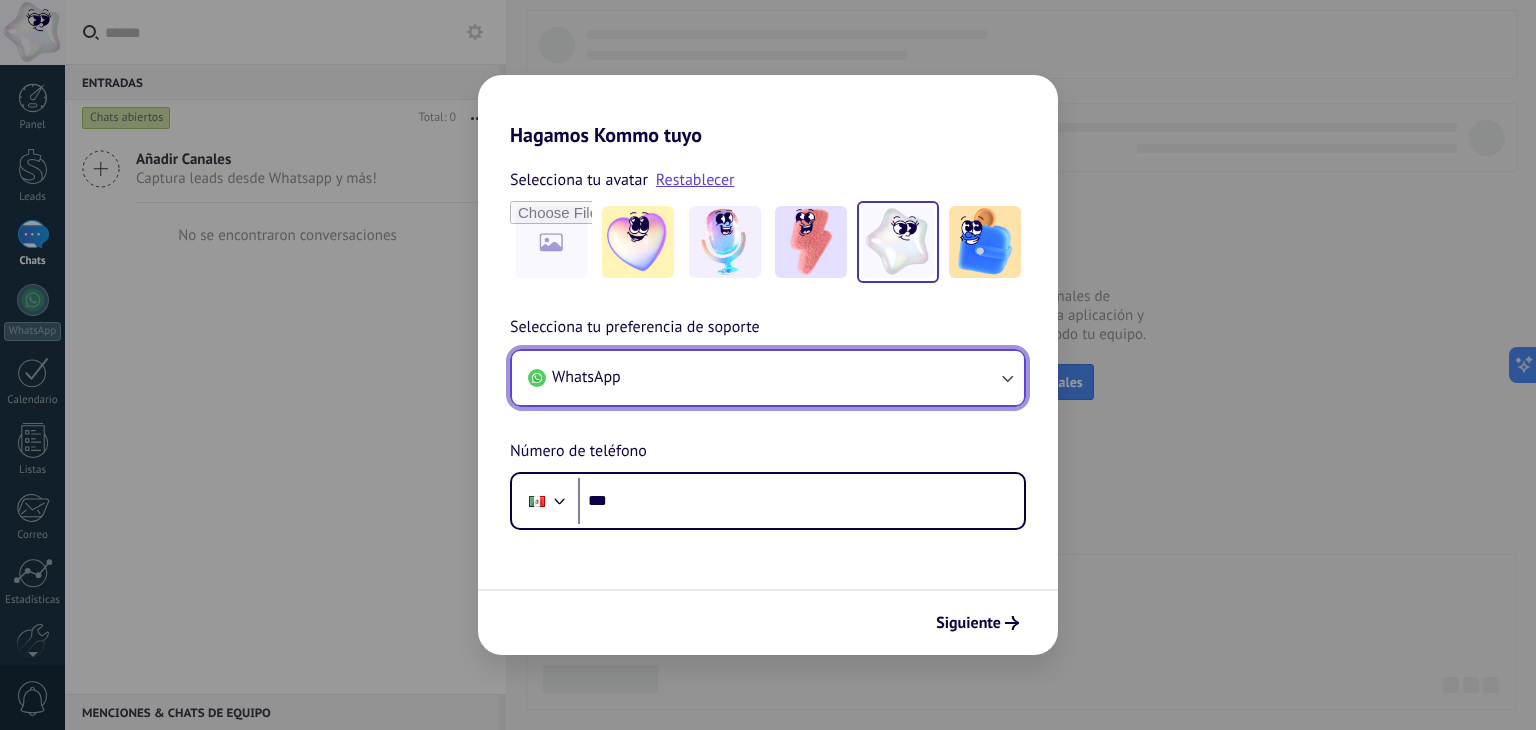 click 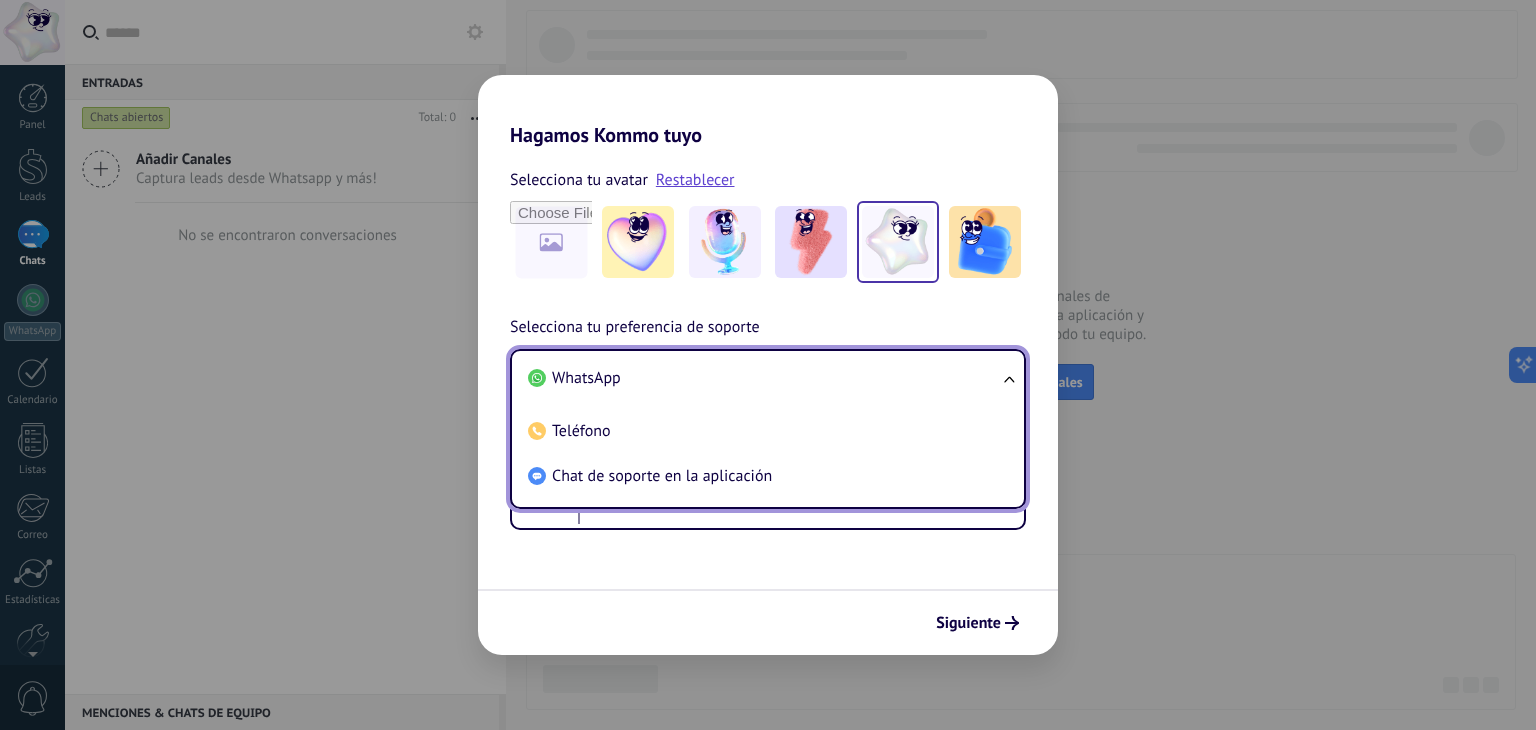 click on "WhatsApp" at bounding box center [586, 378] 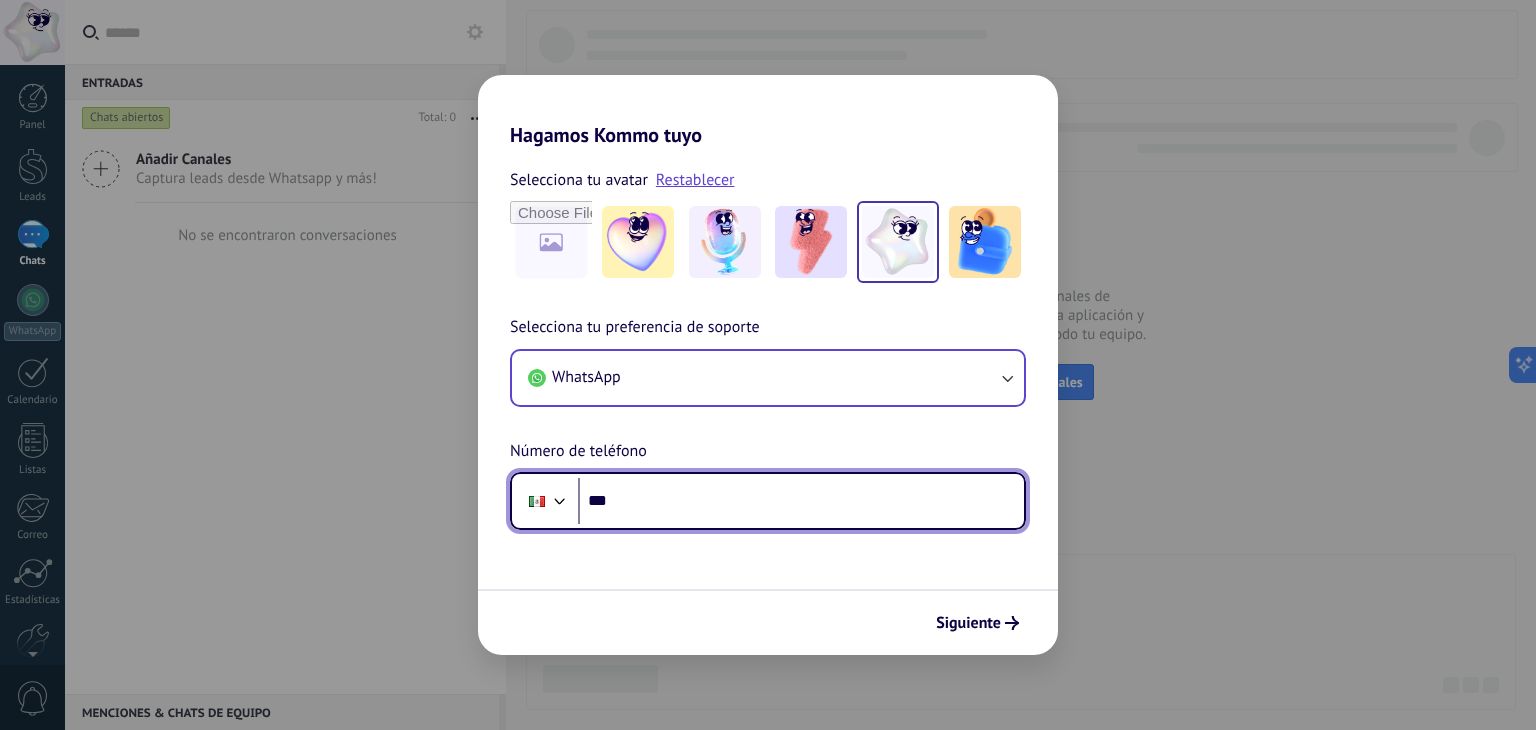 click on "***" at bounding box center (801, 501) 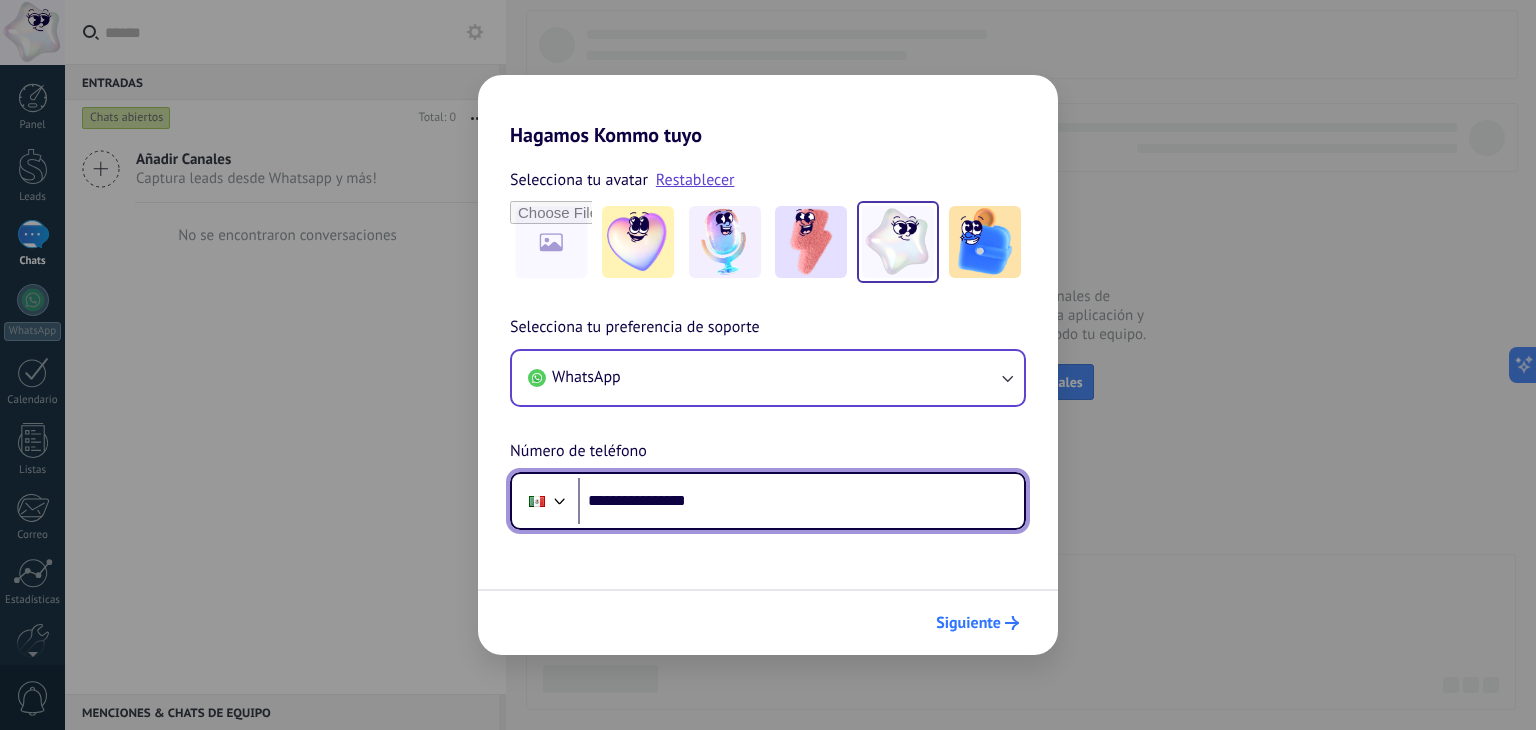type on "**********" 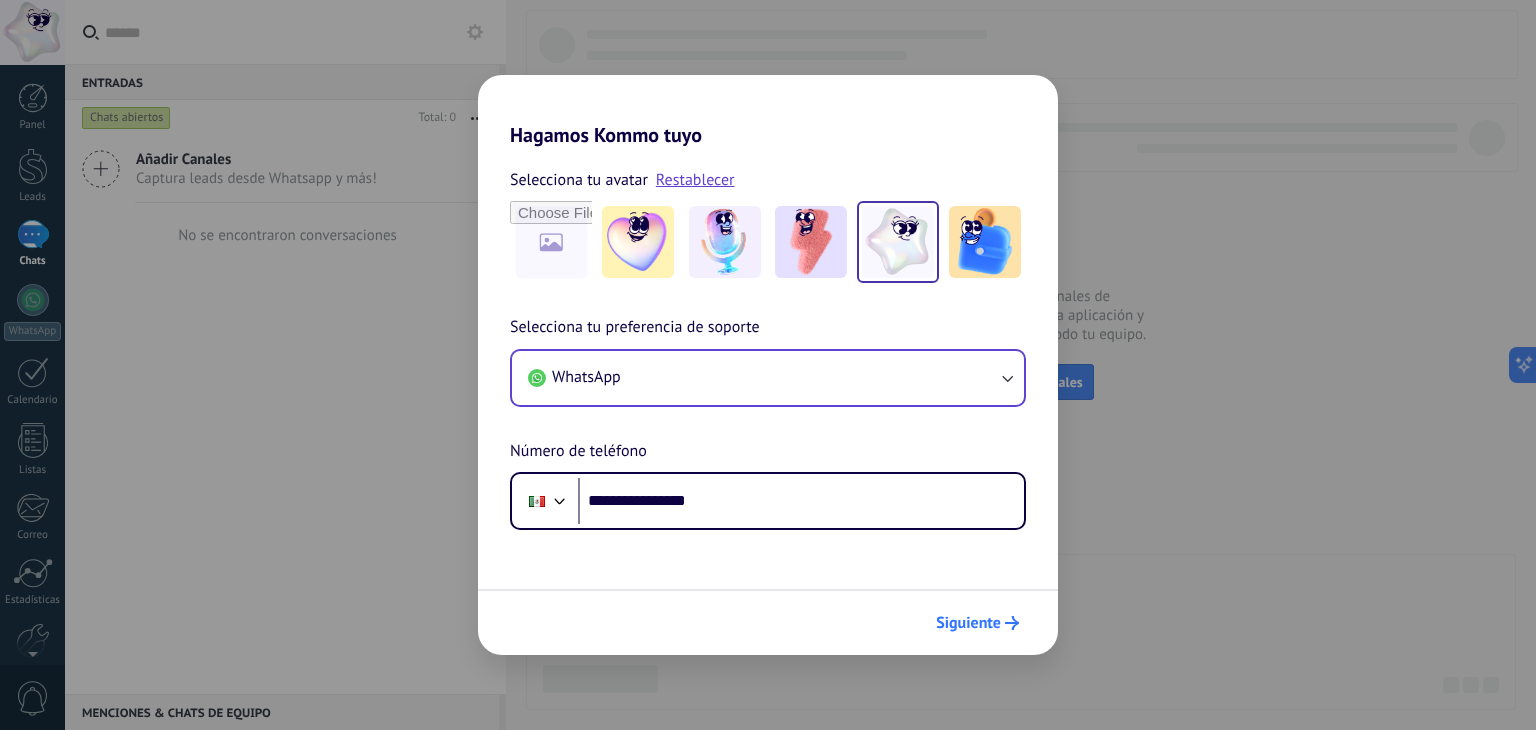 click on "Siguiente" at bounding box center [977, 623] 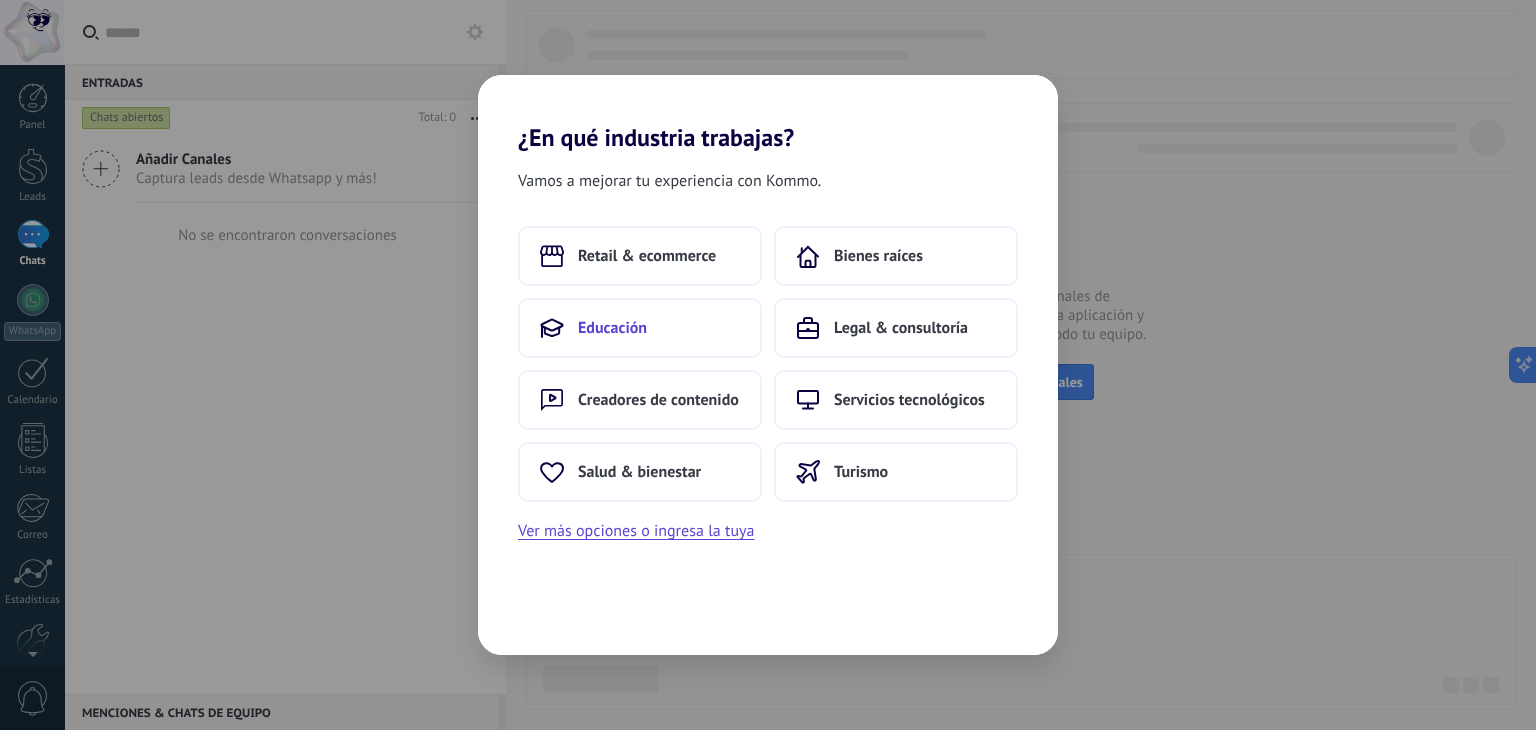 click on "Educación" at bounding box center (612, 328) 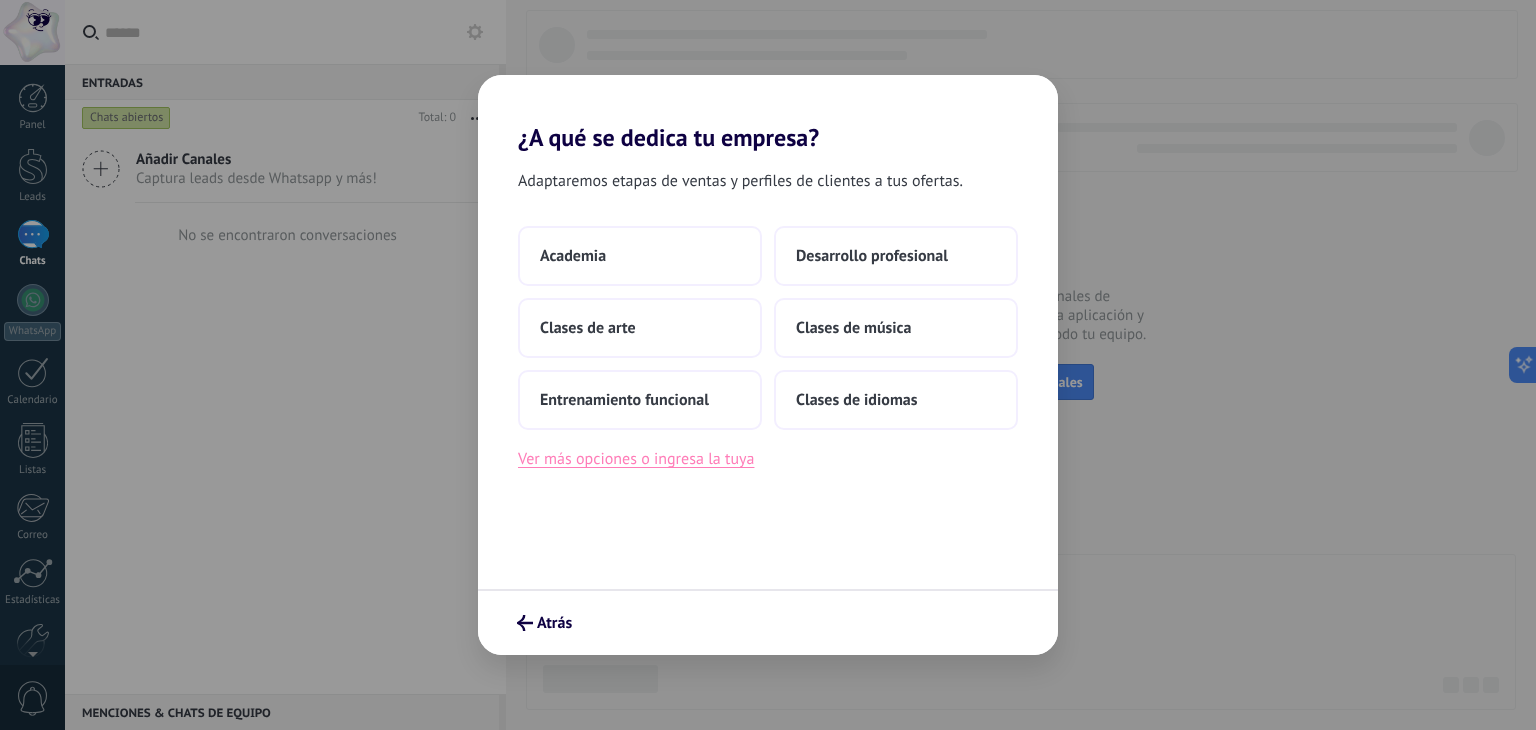 click on "Ver más opciones o ingresa la tuya" at bounding box center (636, 459) 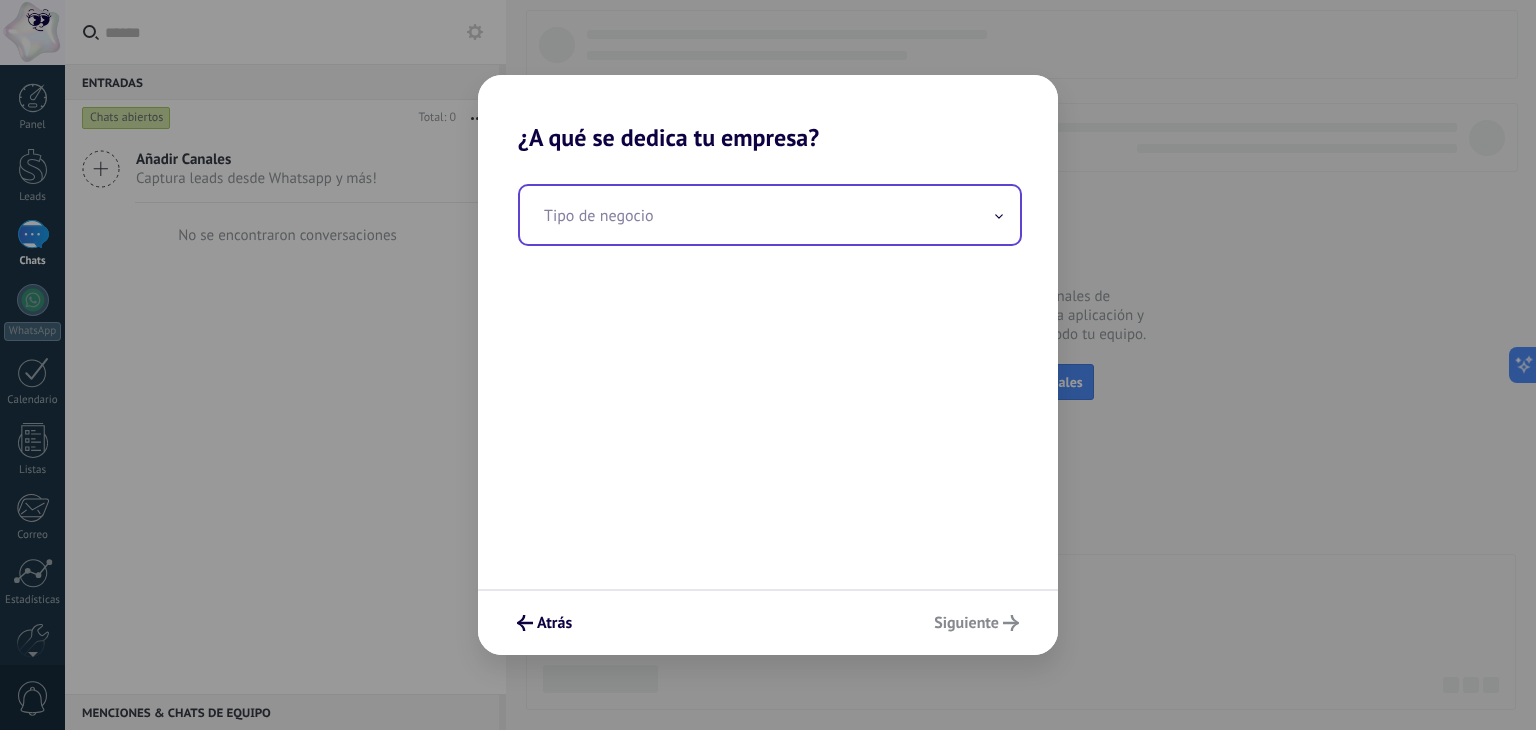 click at bounding box center [770, 215] 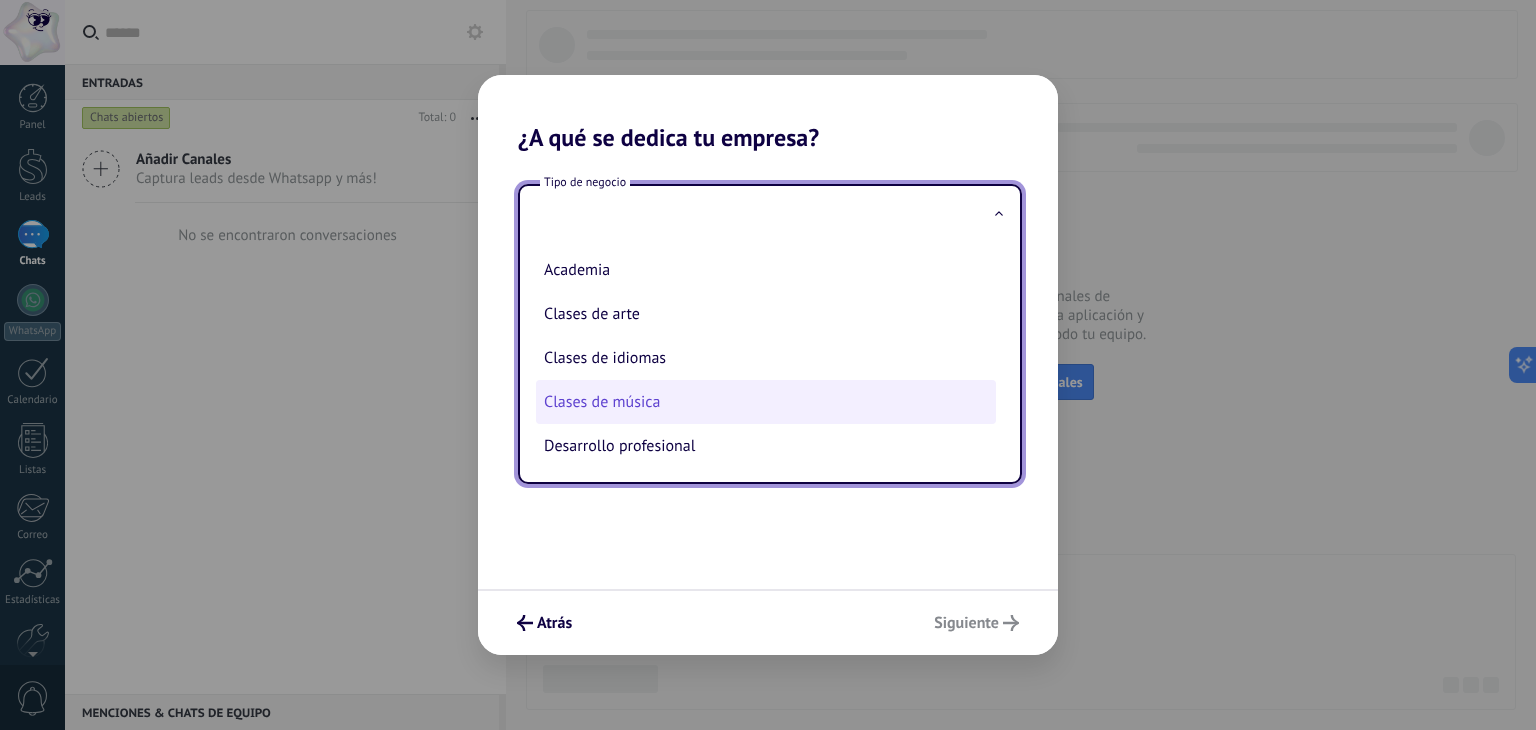 scroll, scrollTop: 50, scrollLeft: 0, axis: vertical 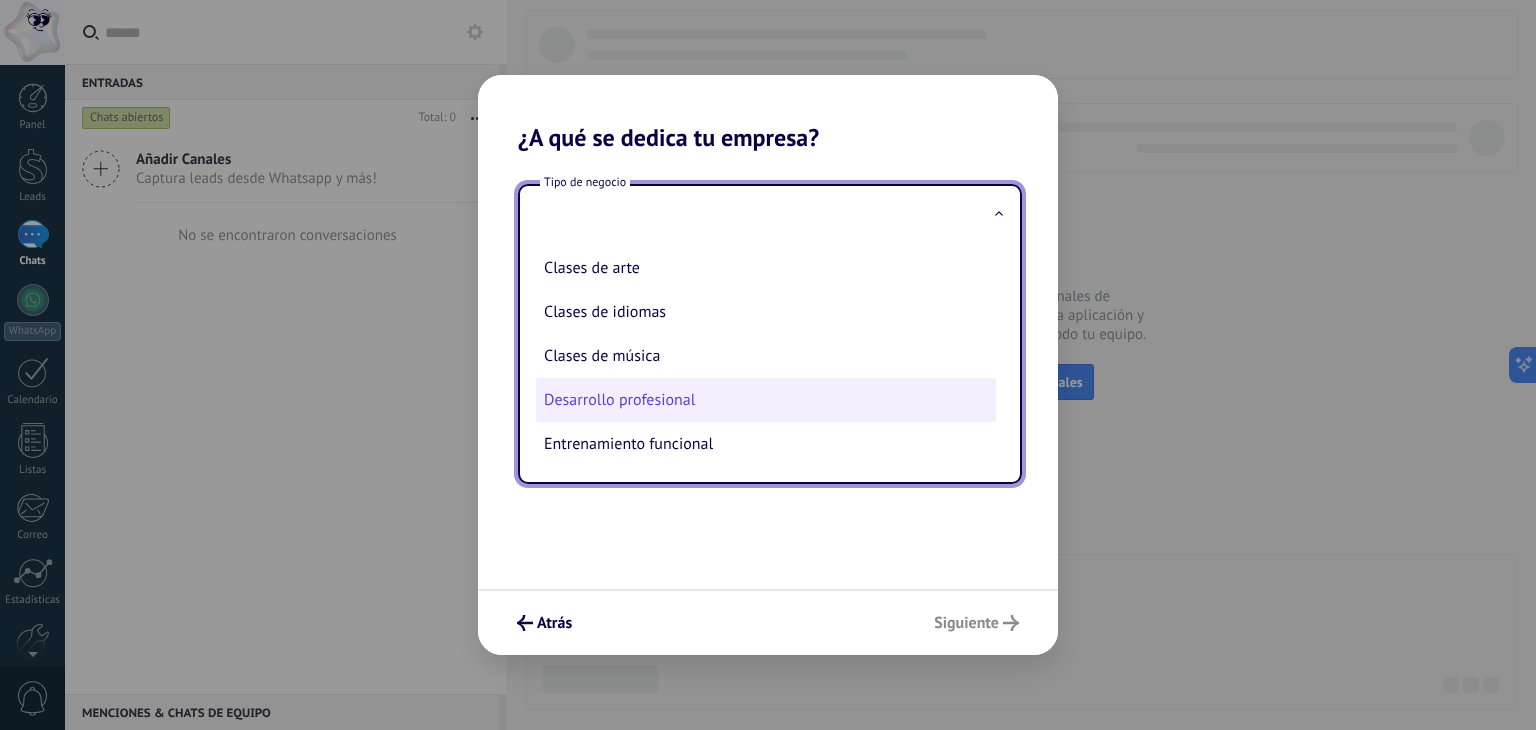 click on "Desarrollo profesional" at bounding box center (766, 400) 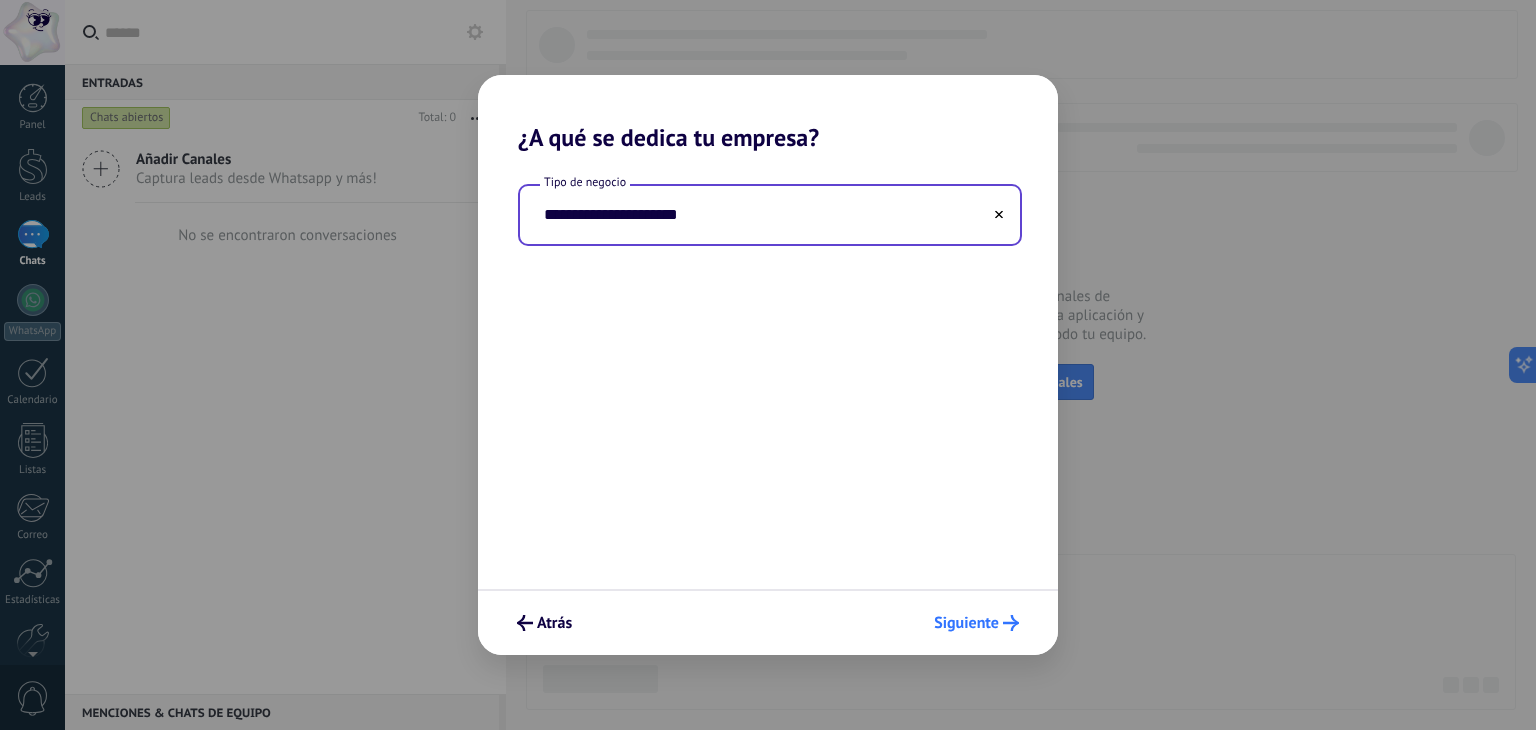 click on "Siguiente" at bounding box center [966, 623] 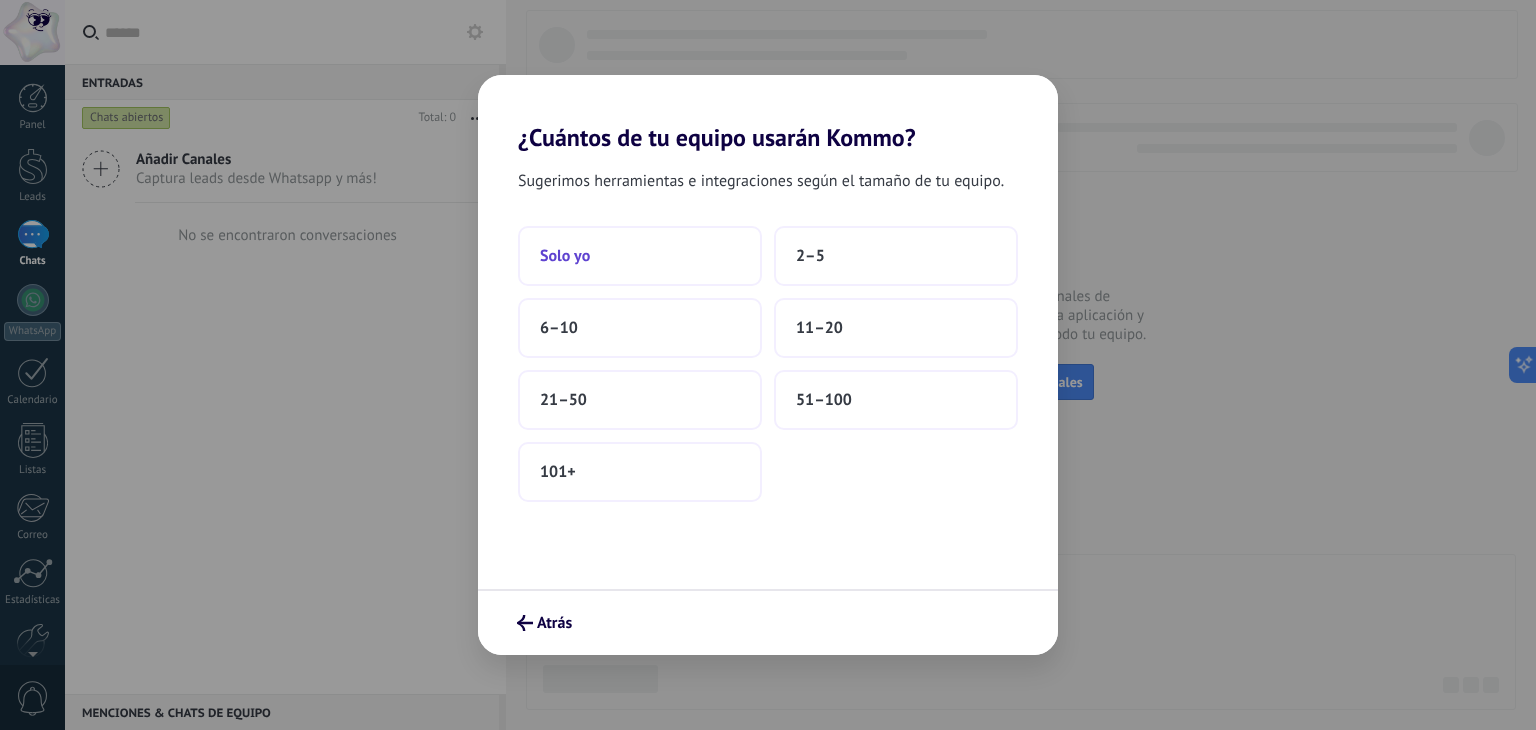 click on "Solo yo" at bounding box center (640, 256) 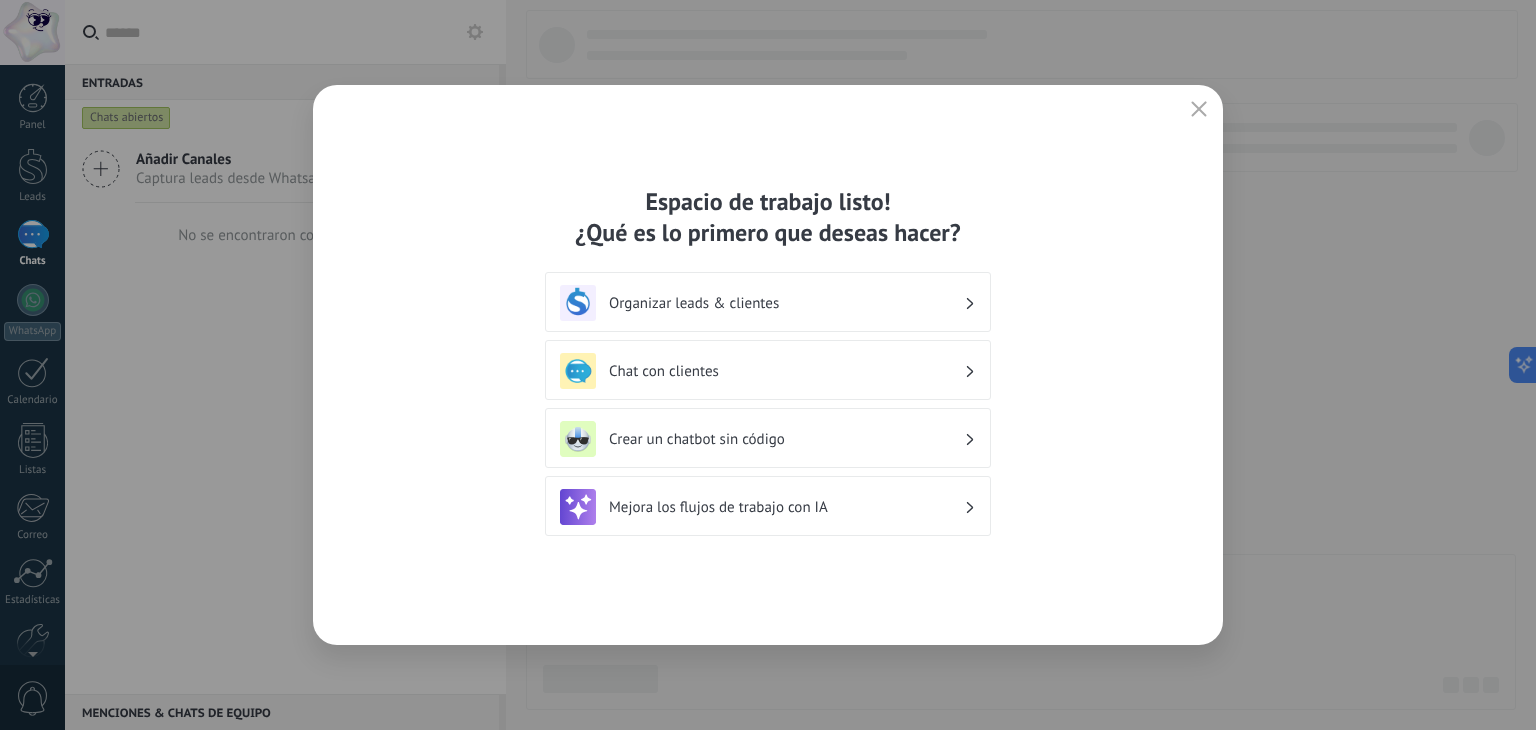 click 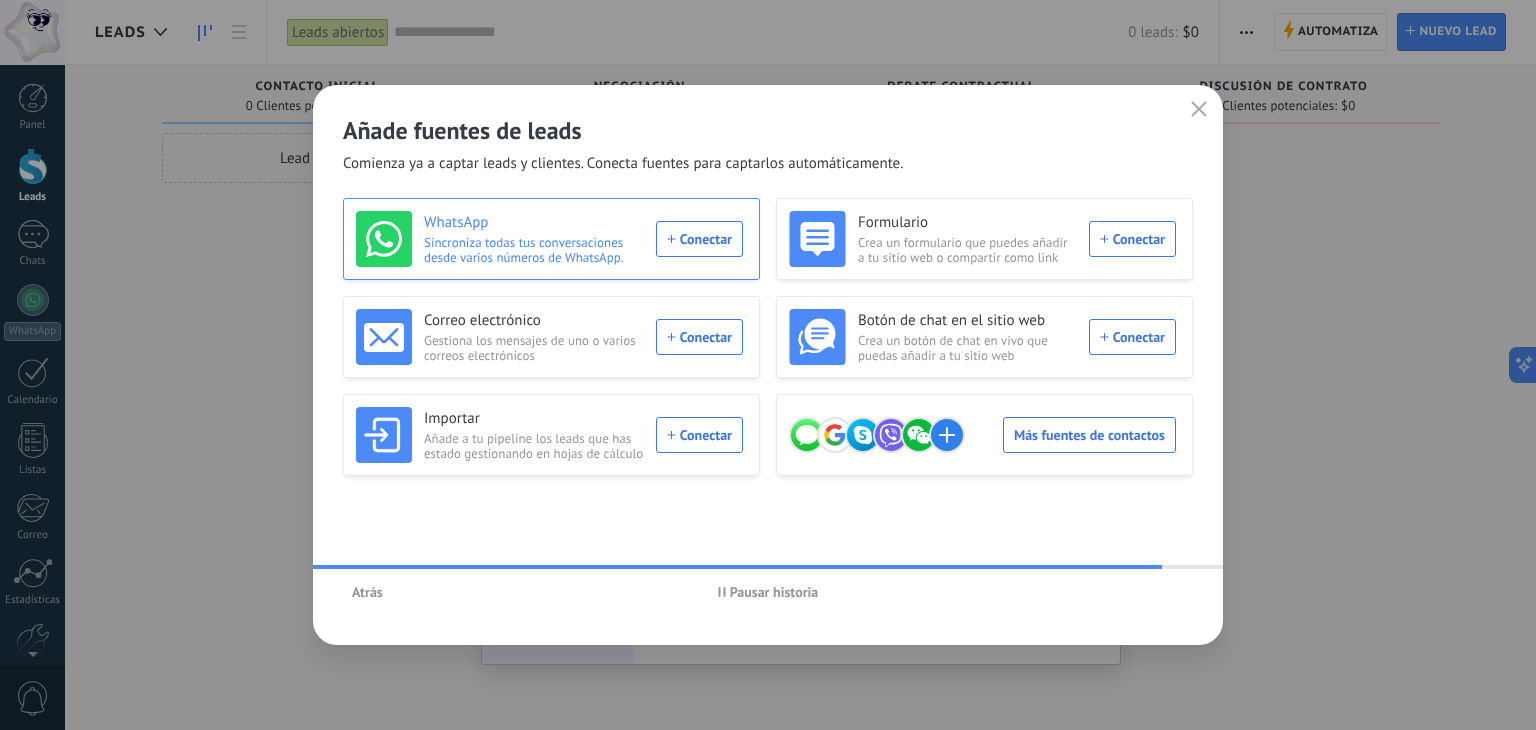 click on "WhatsApp Sincroniza todas tus conversaciones desde varios números de WhatsApp. Conectar" at bounding box center (549, 239) 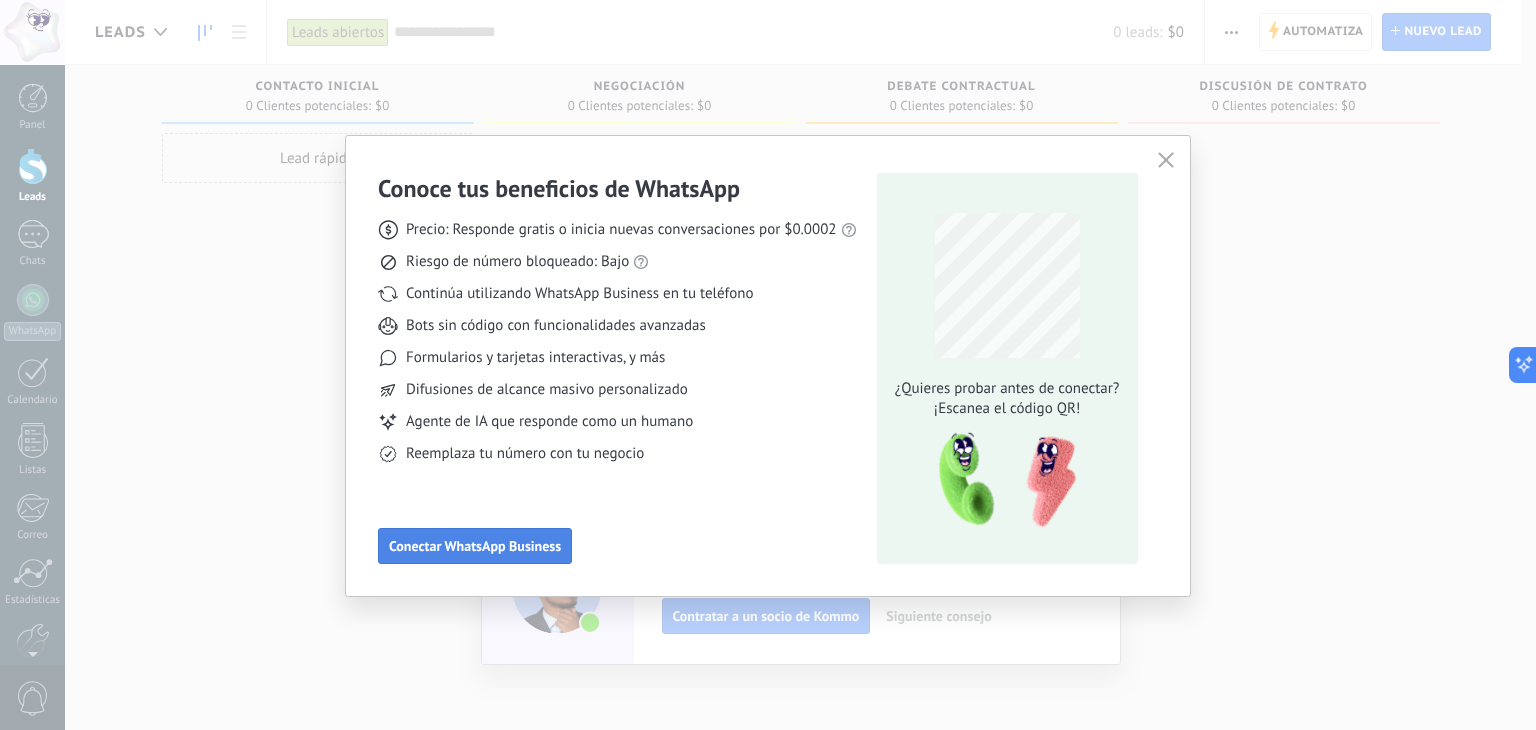 click on "Conectar WhatsApp Business" at bounding box center [475, 546] 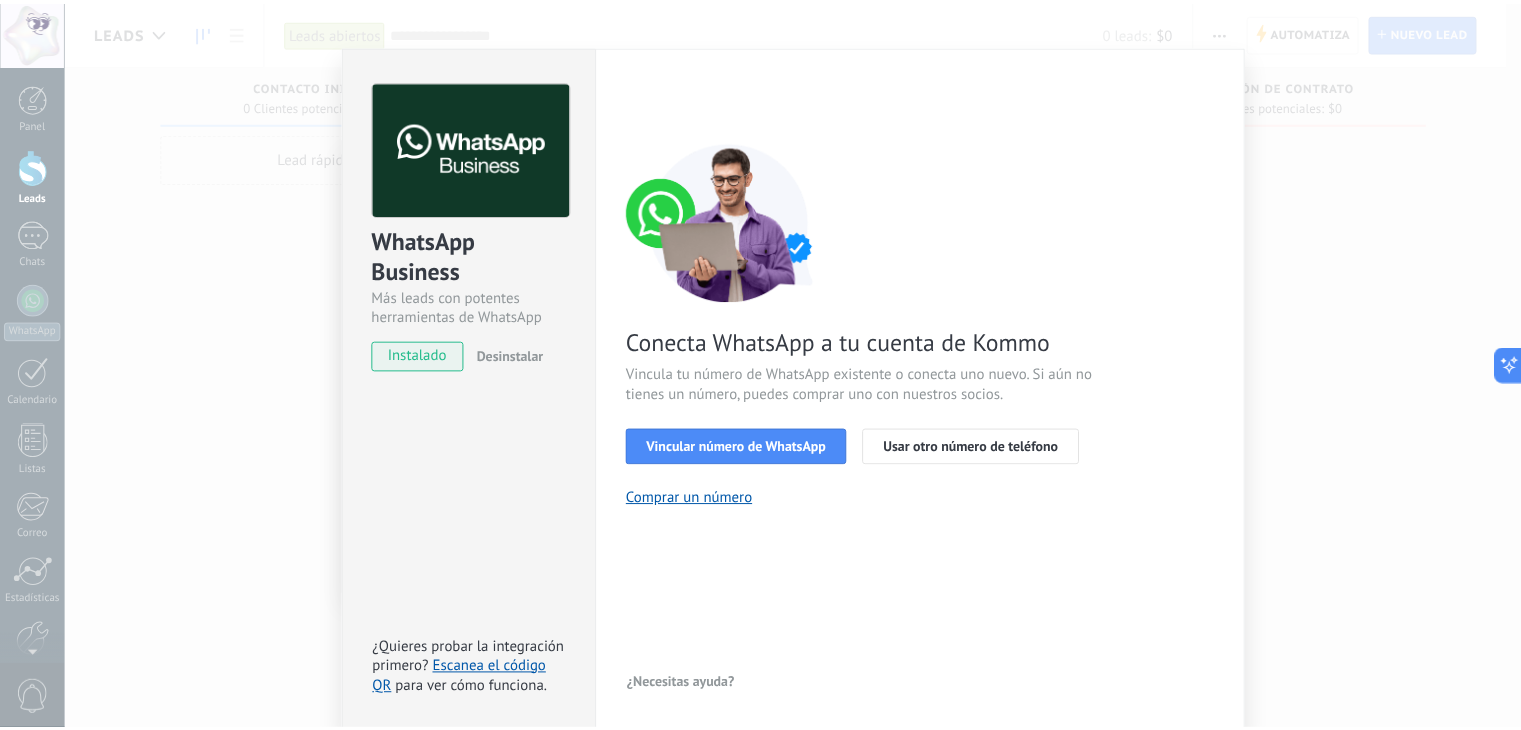 scroll, scrollTop: 28, scrollLeft: 0, axis: vertical 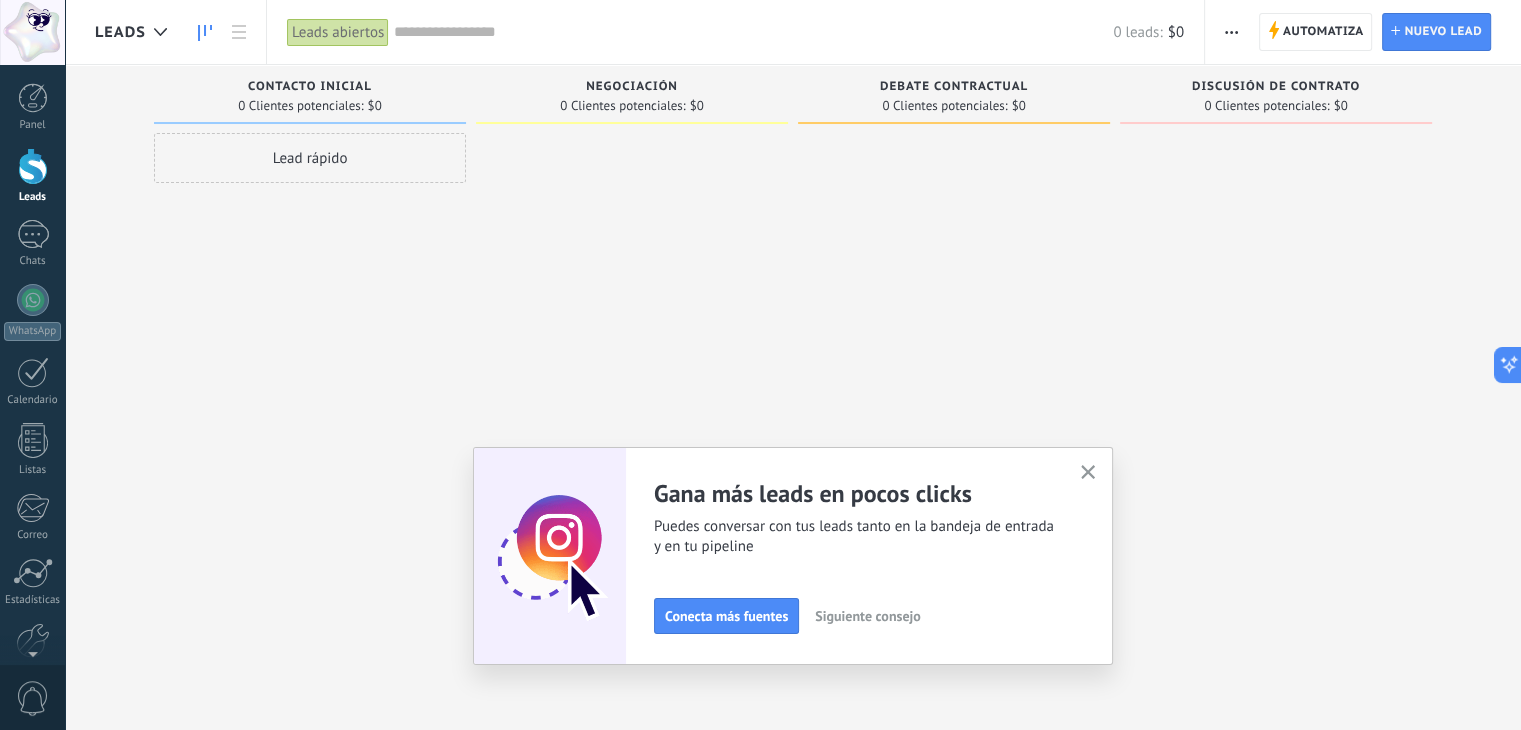 click at bounding box center (1088, 473) 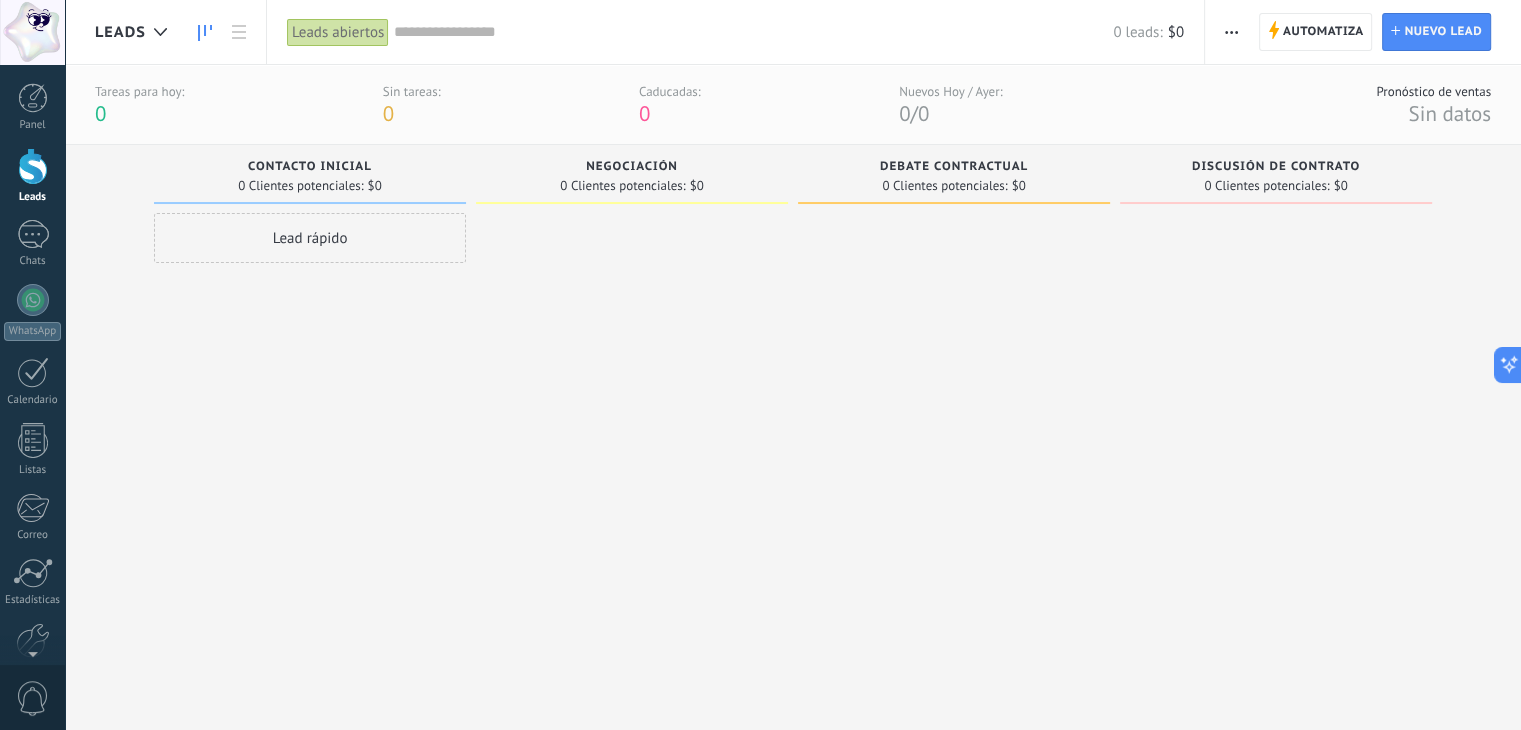 click on "Lead rápido" at bounding box center [310, 238] 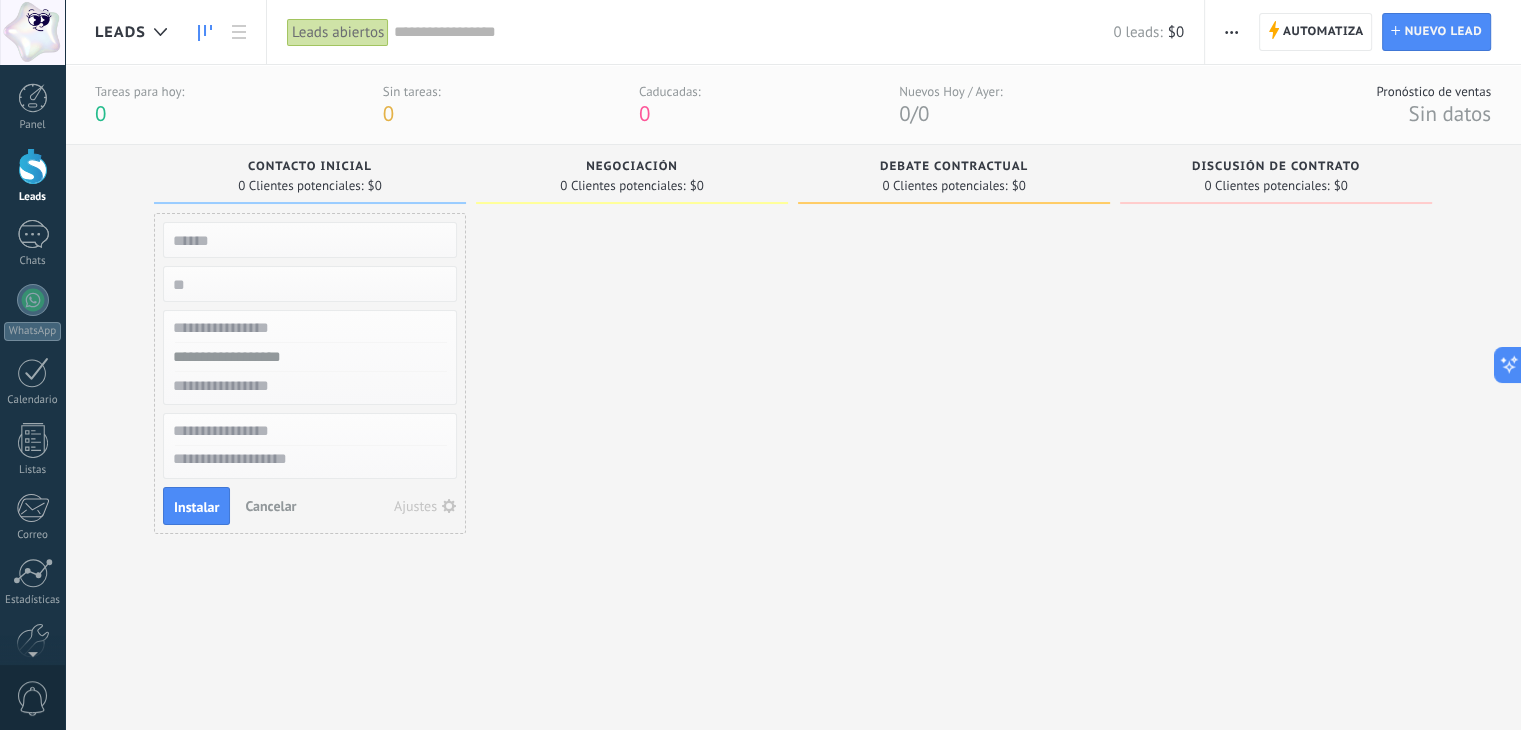 click at bounding box center [632, 447] 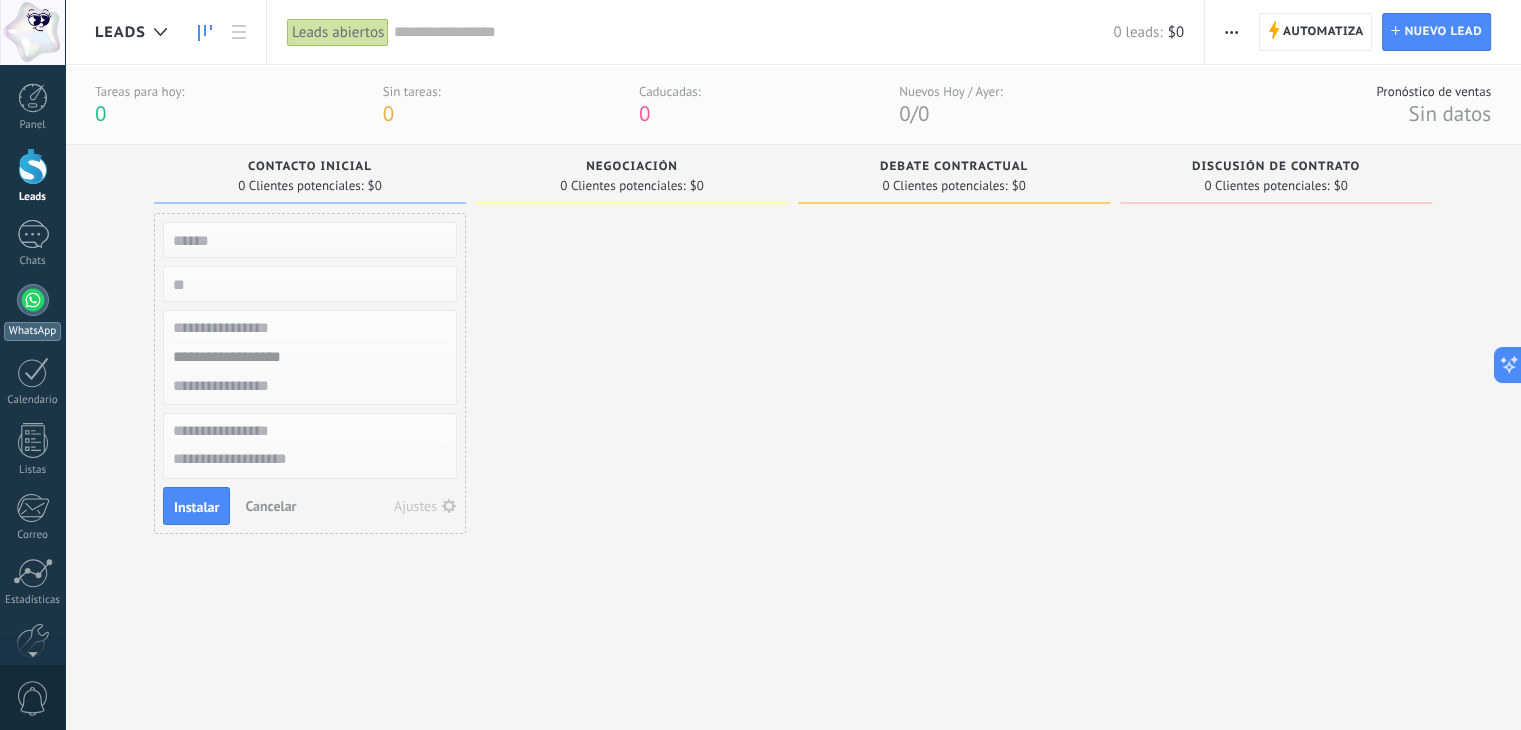 click at bounding box center (33, 300) 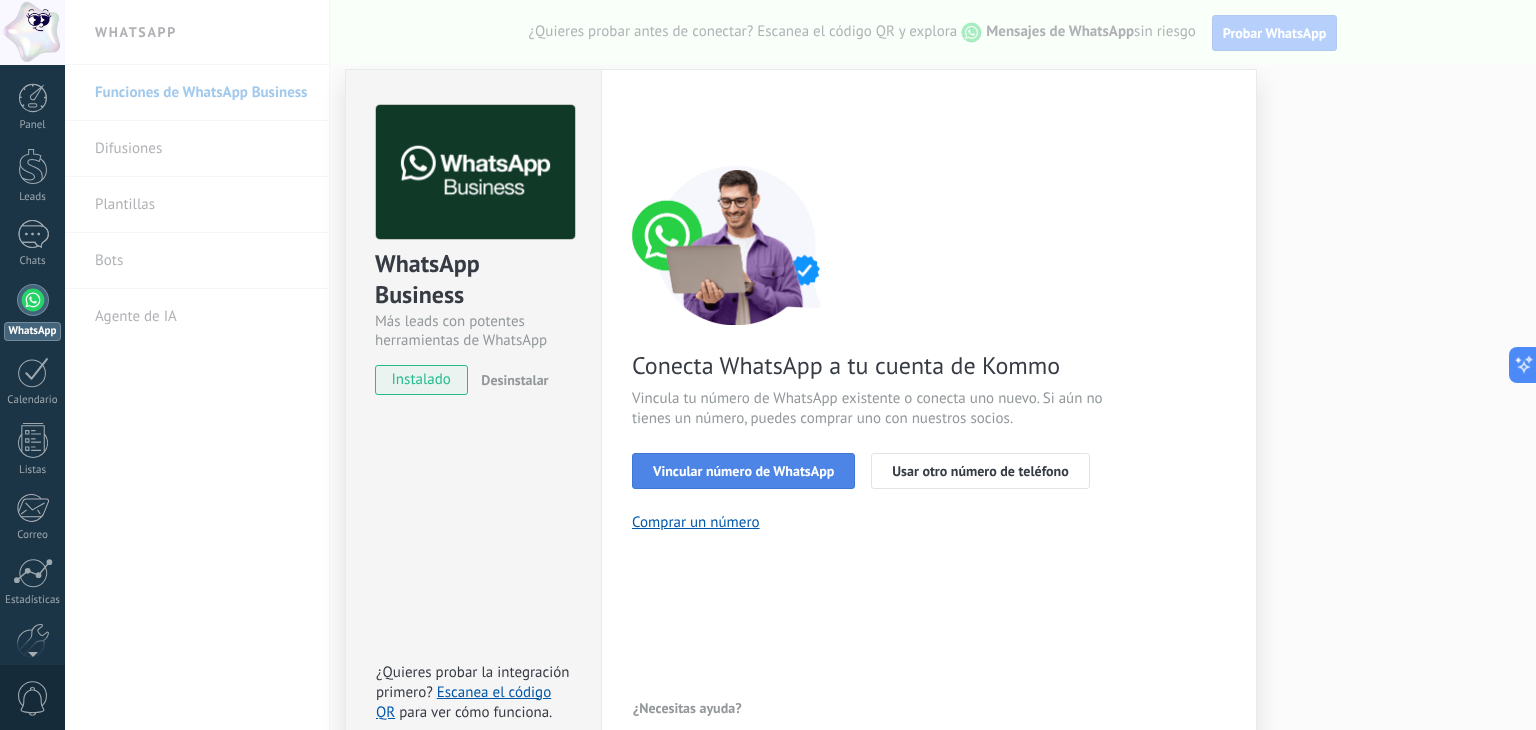 click on "Vincular número de WhatsApp" at bounding box center (743, 471) 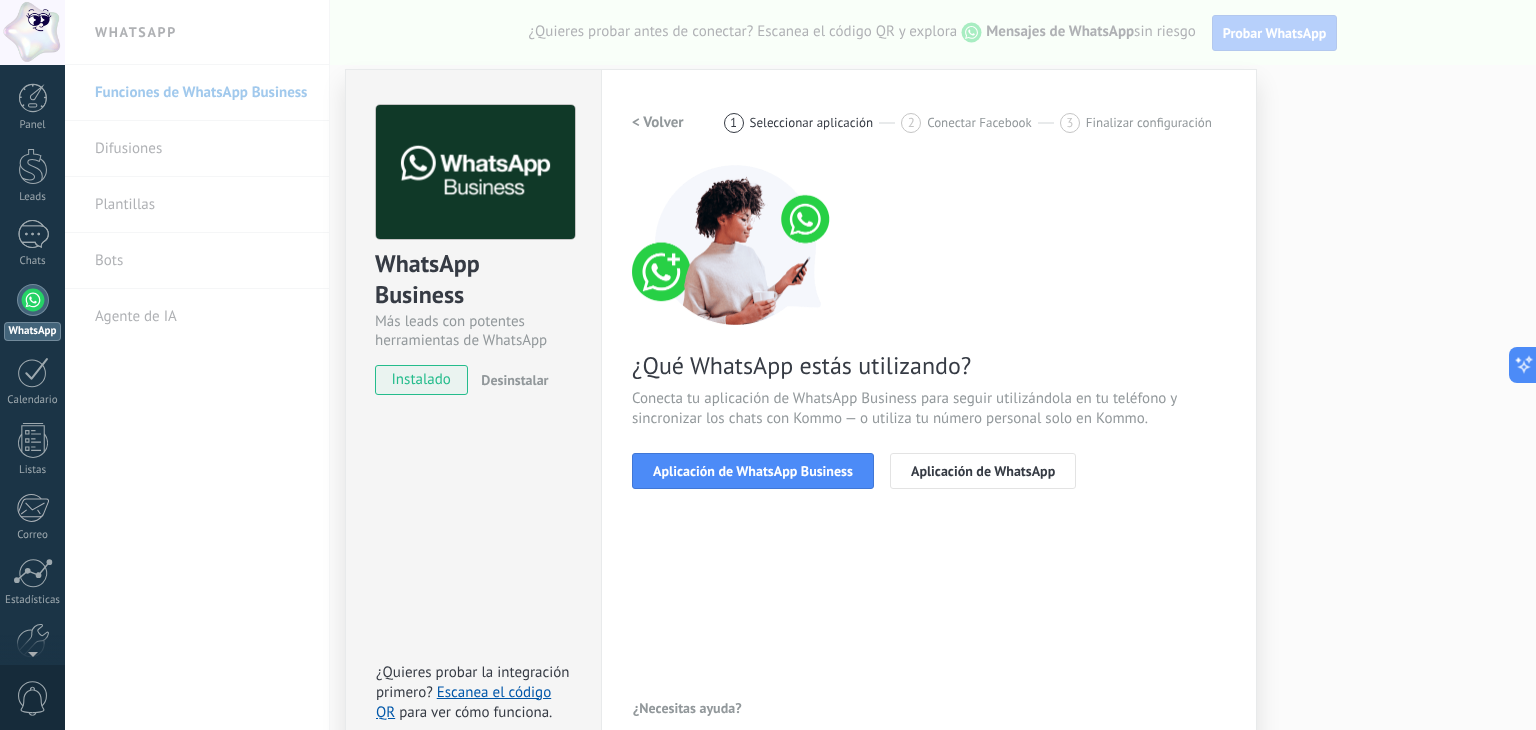 click on "Aplicación de WhatsApp Business" at bounding box center [753, 471] 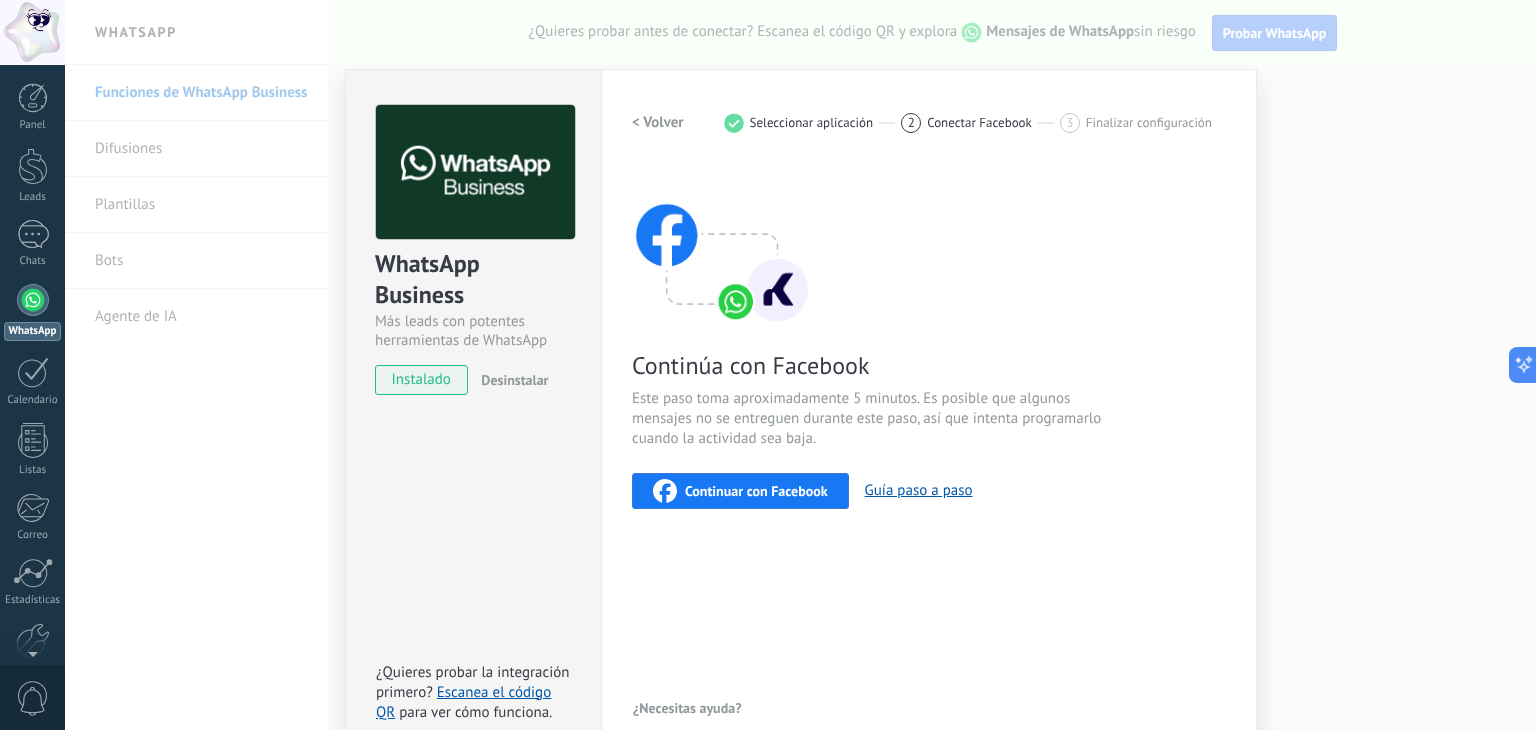 click on "Continuar con Facebook" at bounding box center (756, 491) 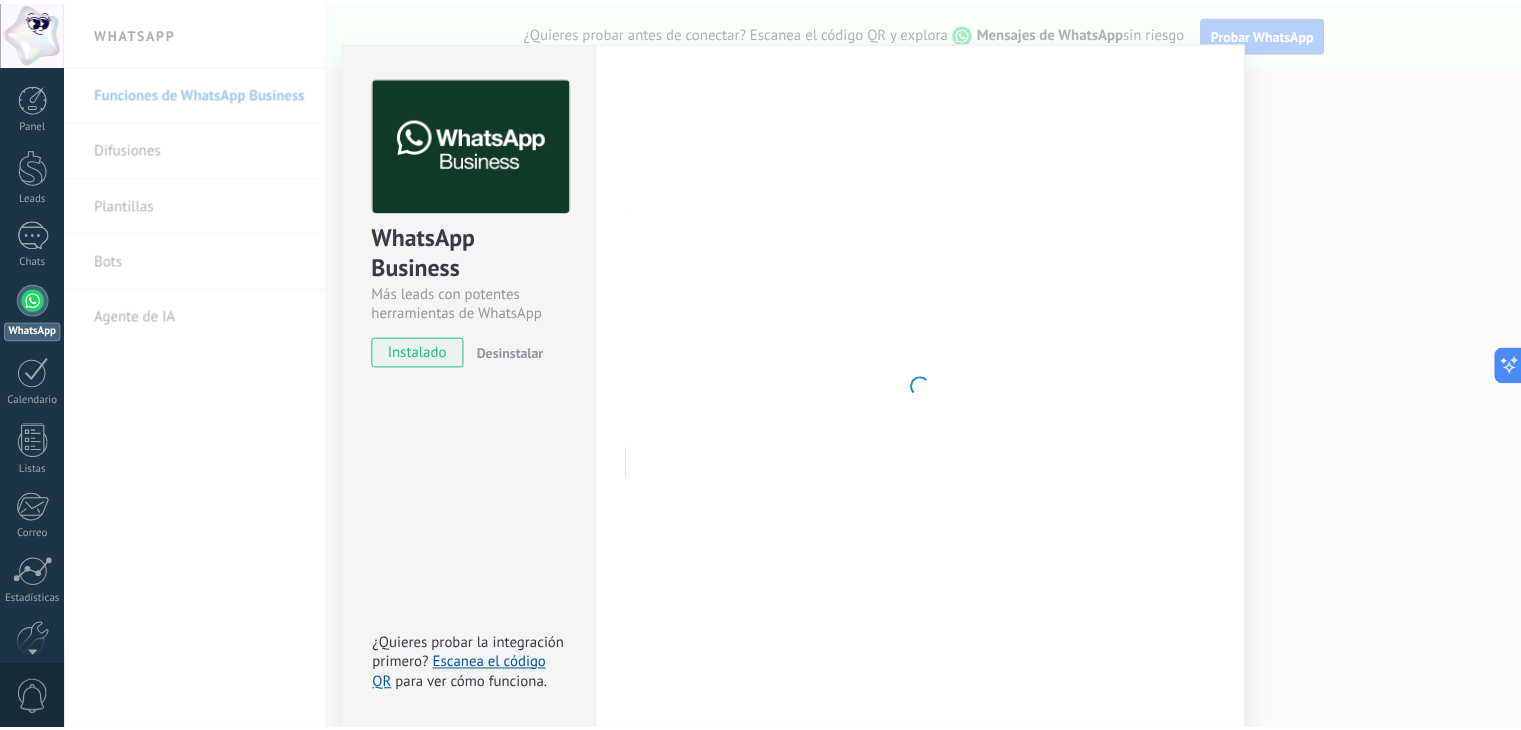 scroll, scrollTop: 0, scrollLeft: 0, axis: both 